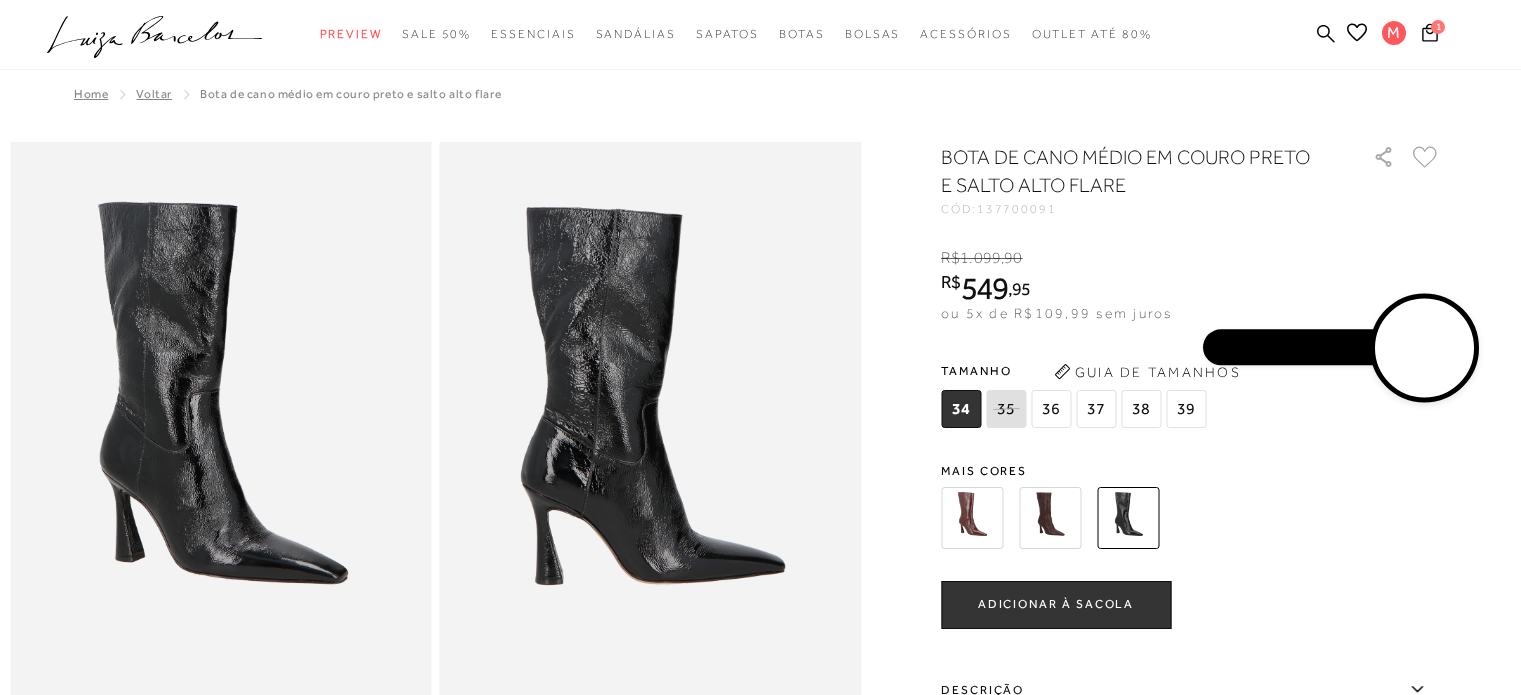 scroll, scrollTop: 0, scrollLeft: 0, axis: both 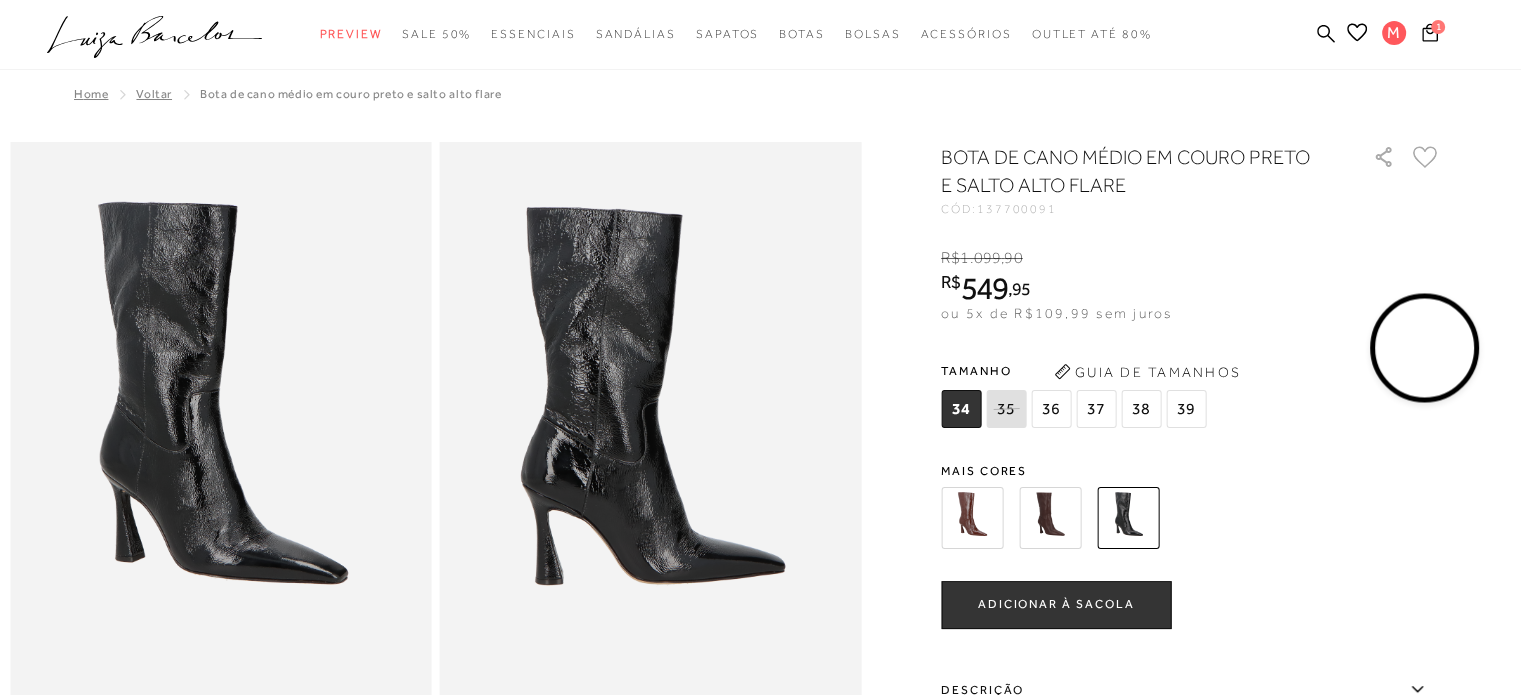 click at bounding box center (972, 518) 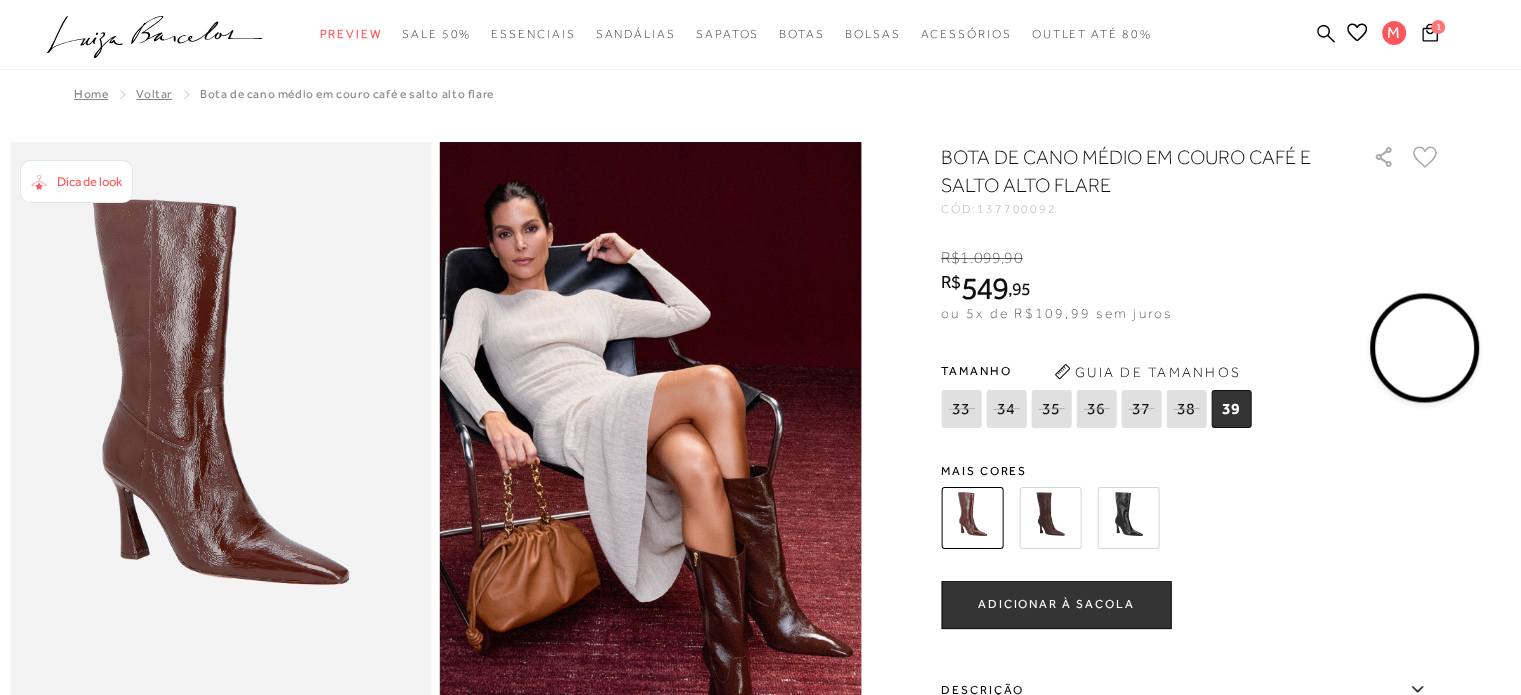 scroll, scrollTop: 0, scrollLeft: 0, axis: both 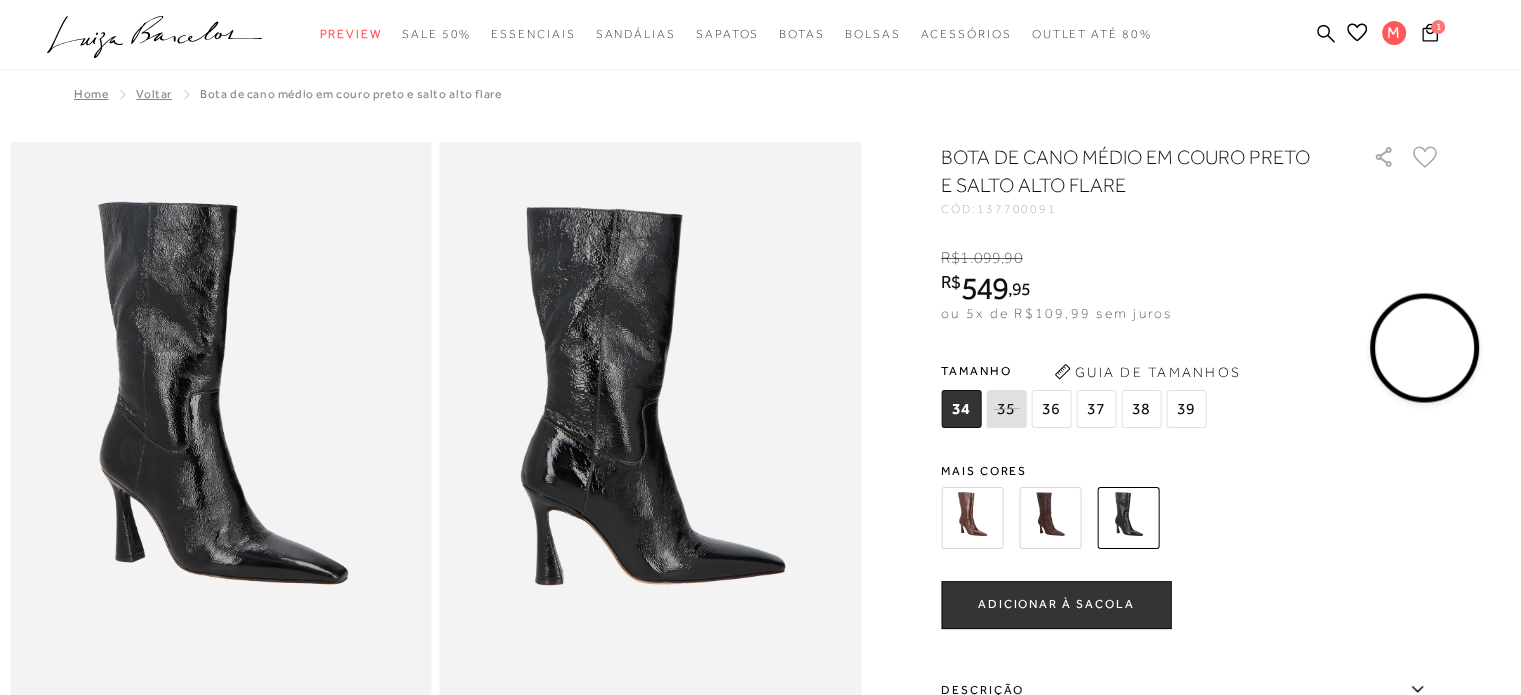 click at bounding box center (972, 518) 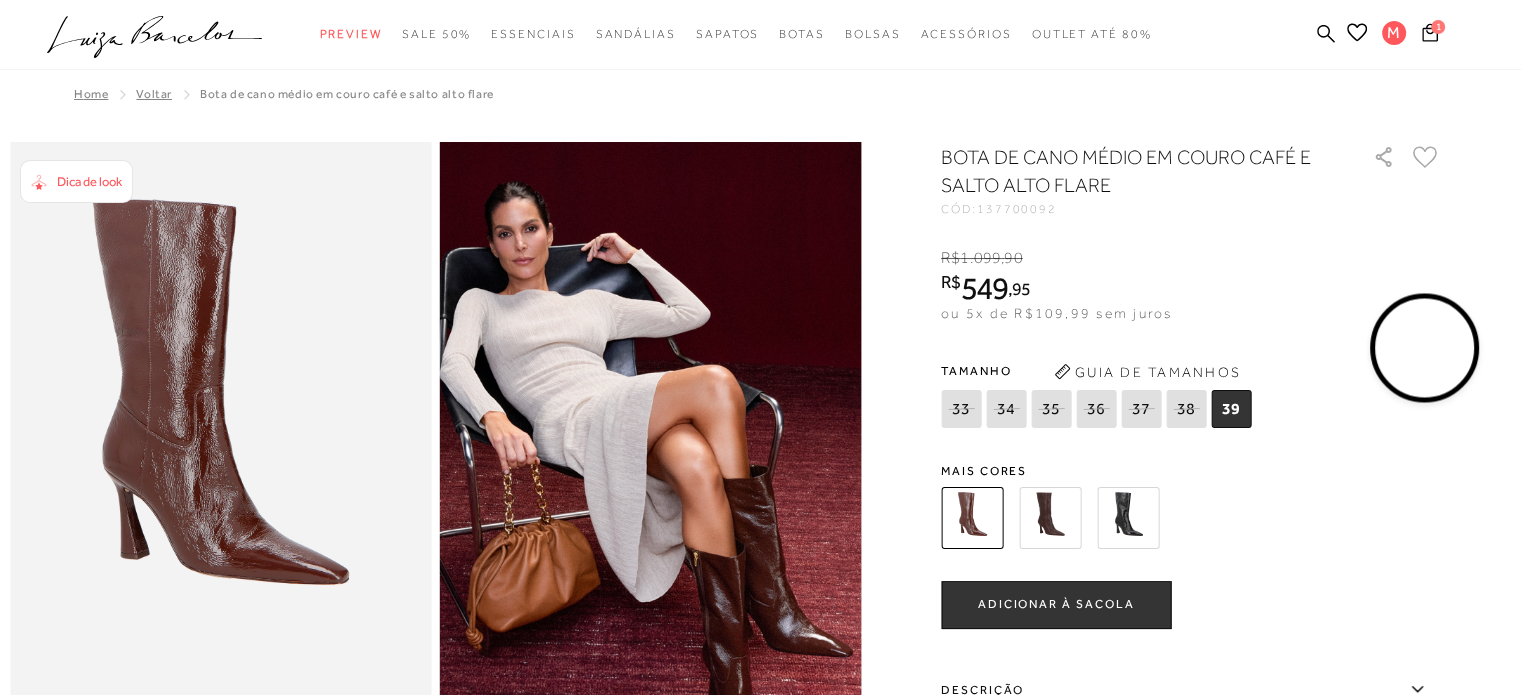 scroll, scrollTop: 0, scrollLeft: 0, axis: both 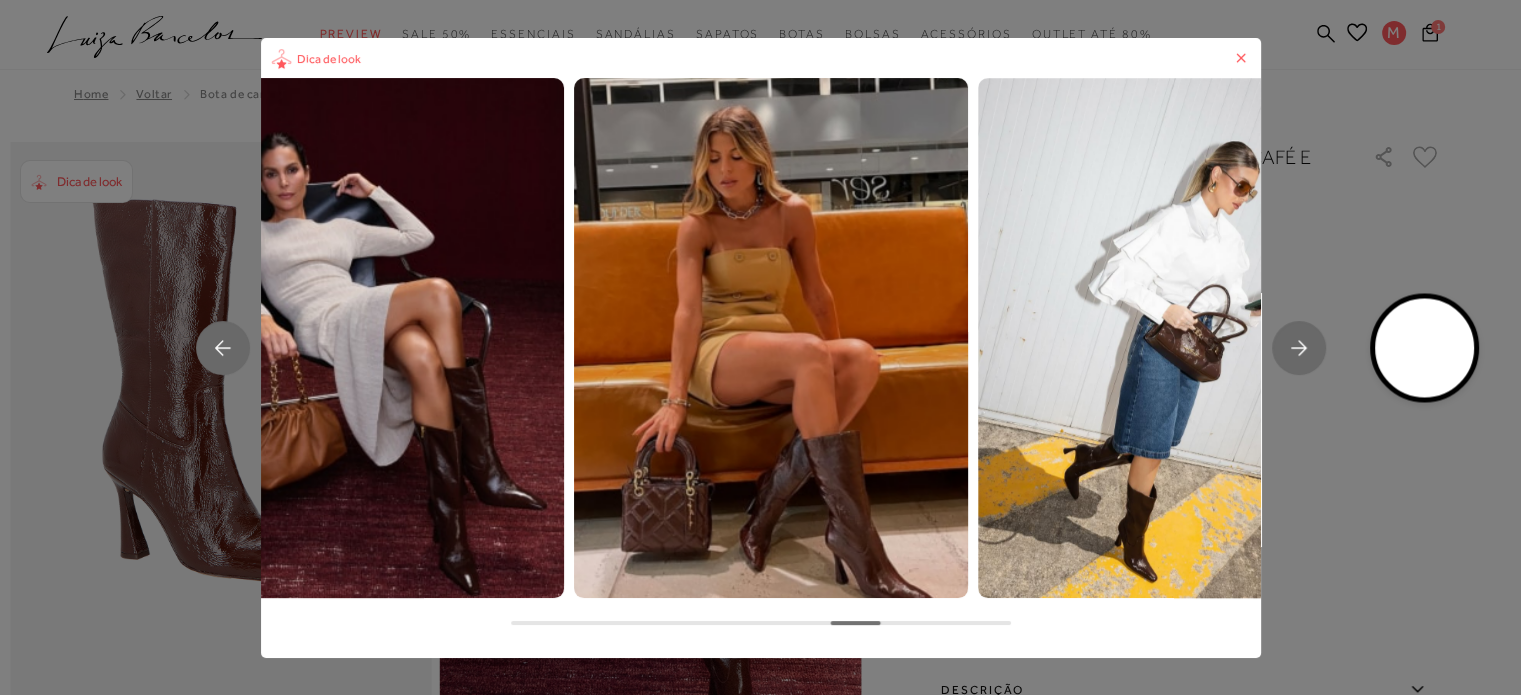 click 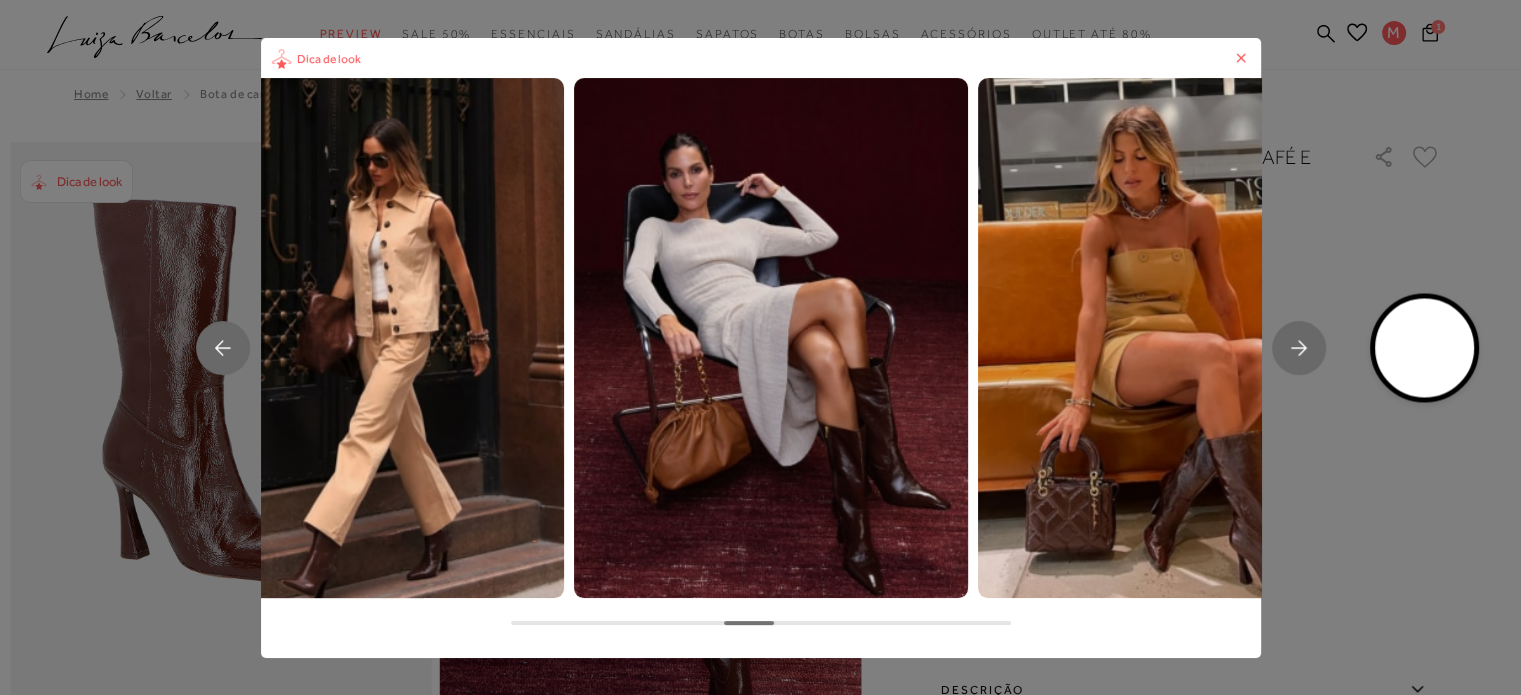 click 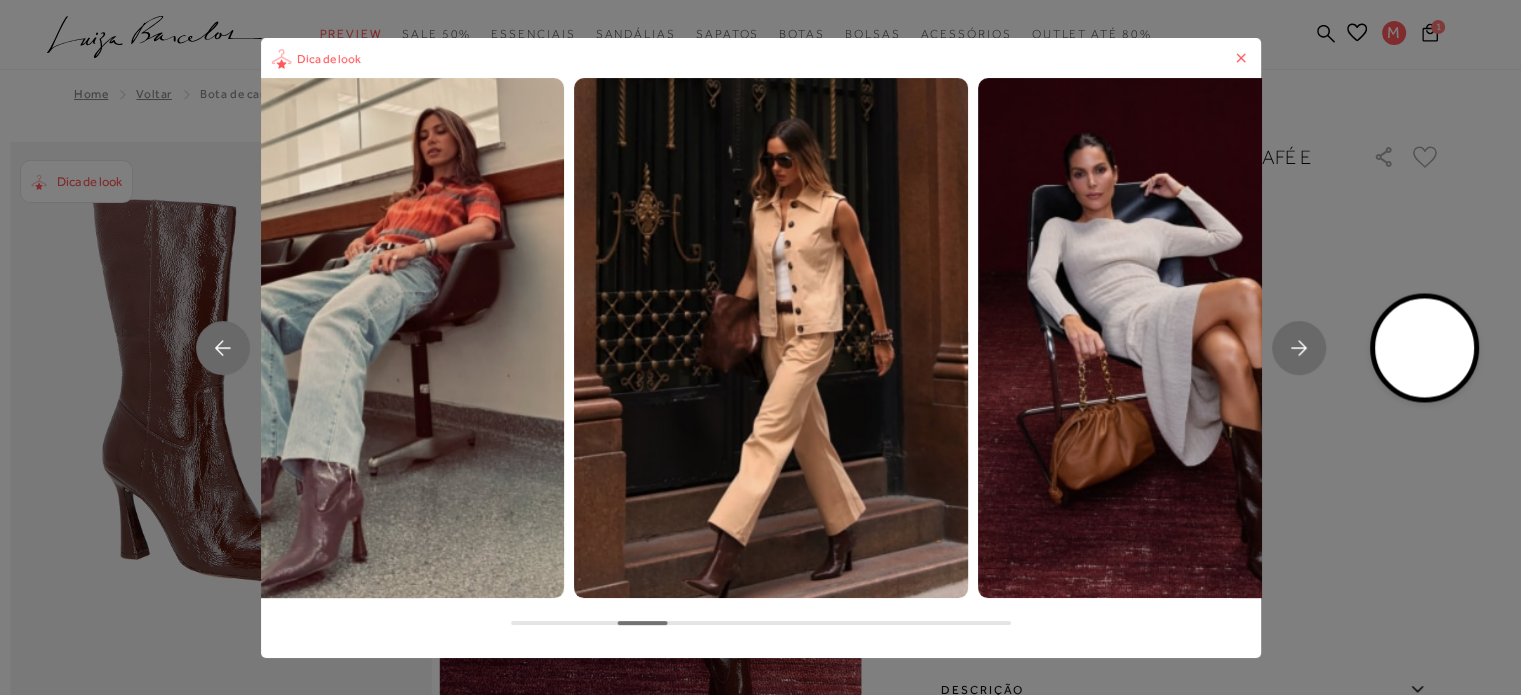 click 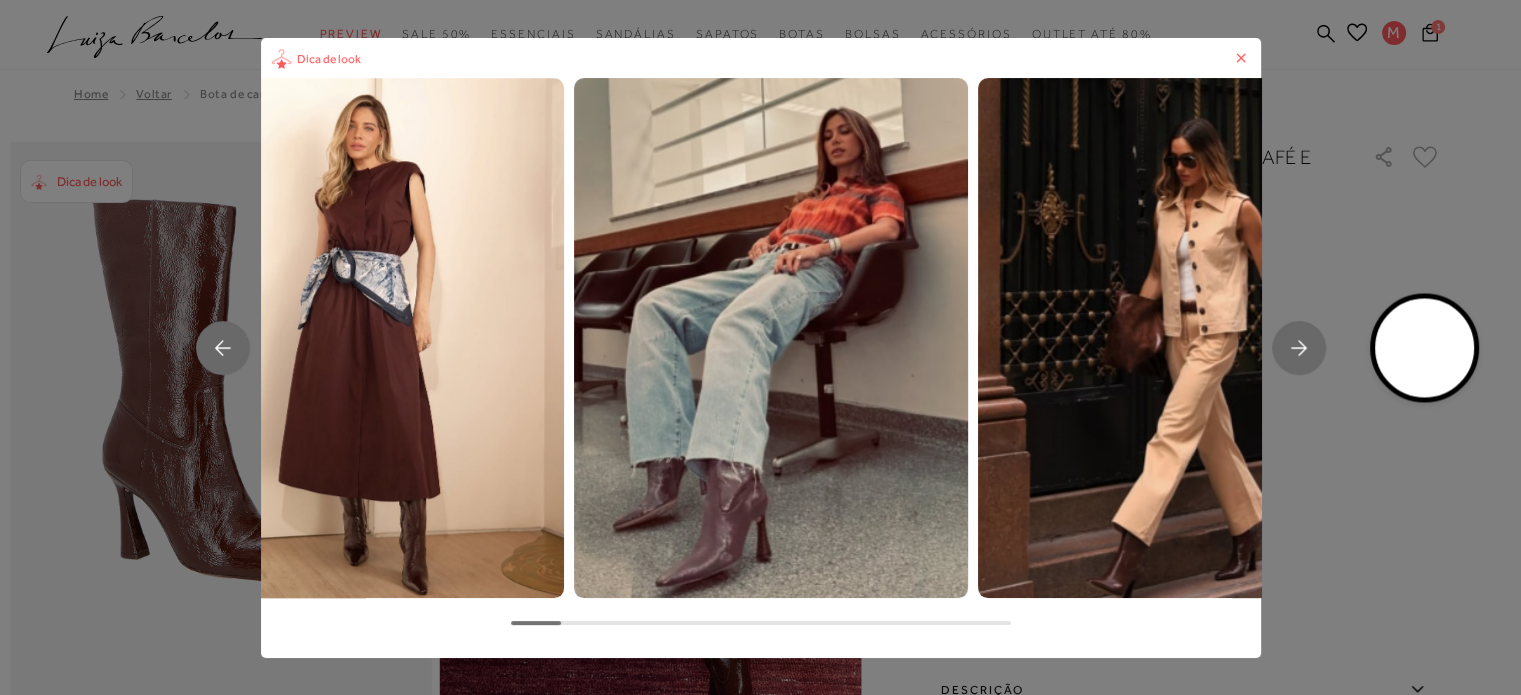 click 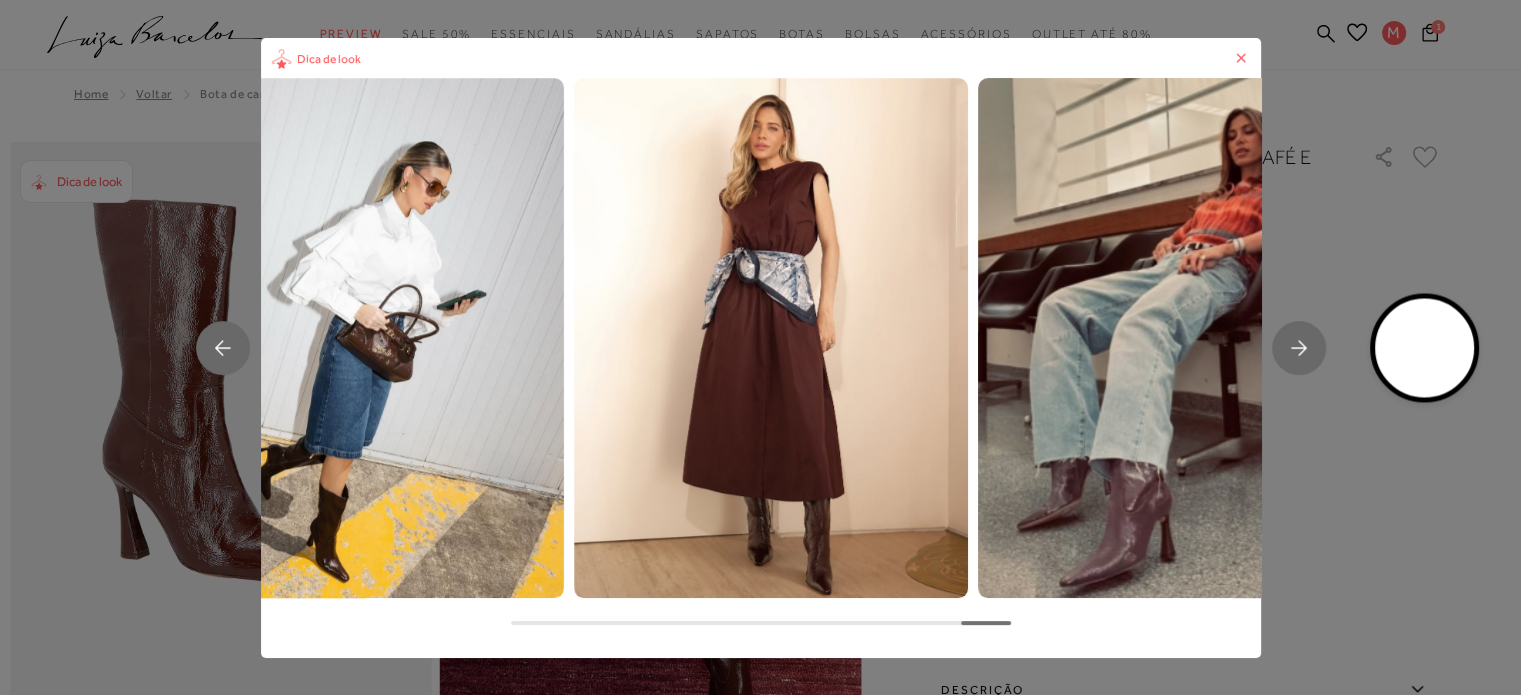 click on "Página de detalhes do produto de BOTA DE CANO MÉDIO EM COURO CAFÉ E SALTO ALTO FLARE está carregada.
categoryHeader
.a{fill-rule:evenodd;}
Preview
Mules" at bounding box center [760, 384] 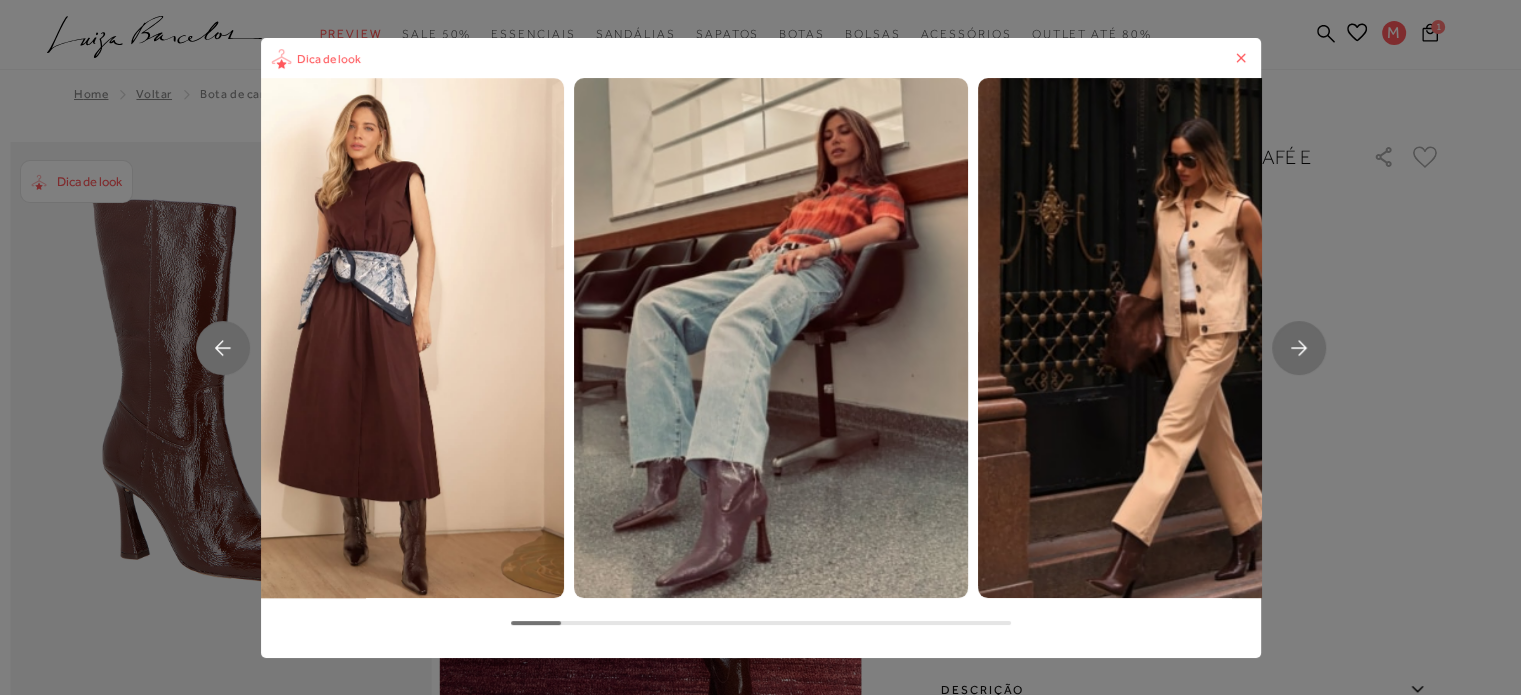 click 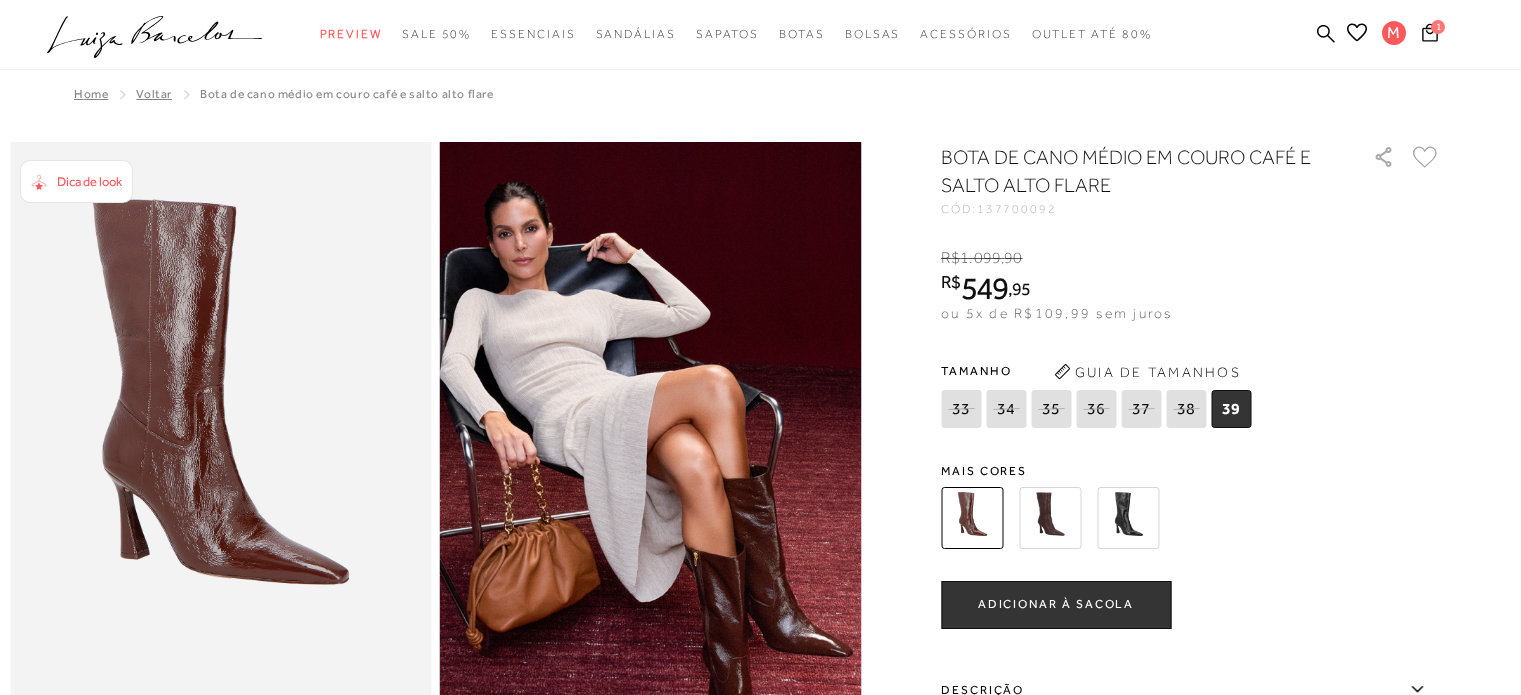 scroll, scrollTop: 0, scrollLeft: 0, axis: both 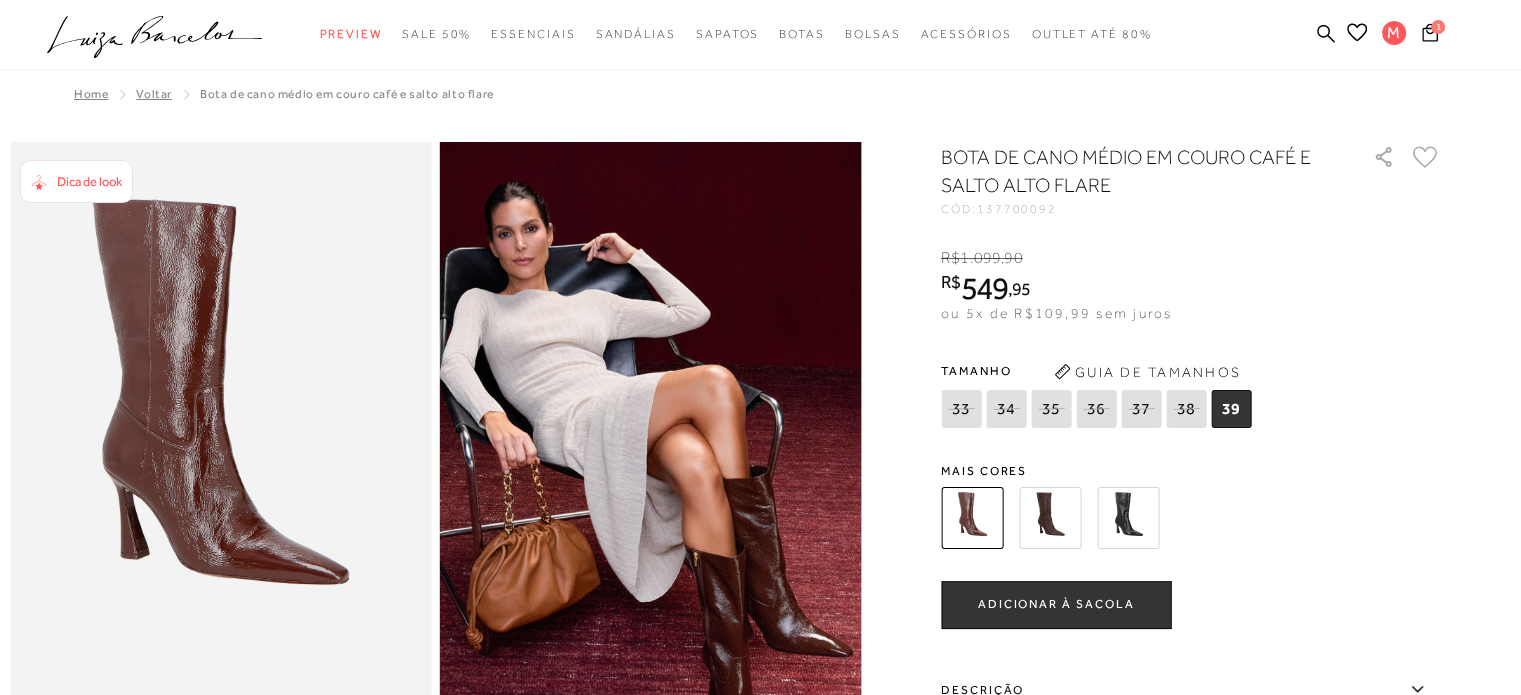click at bounding box center (1128, 518) 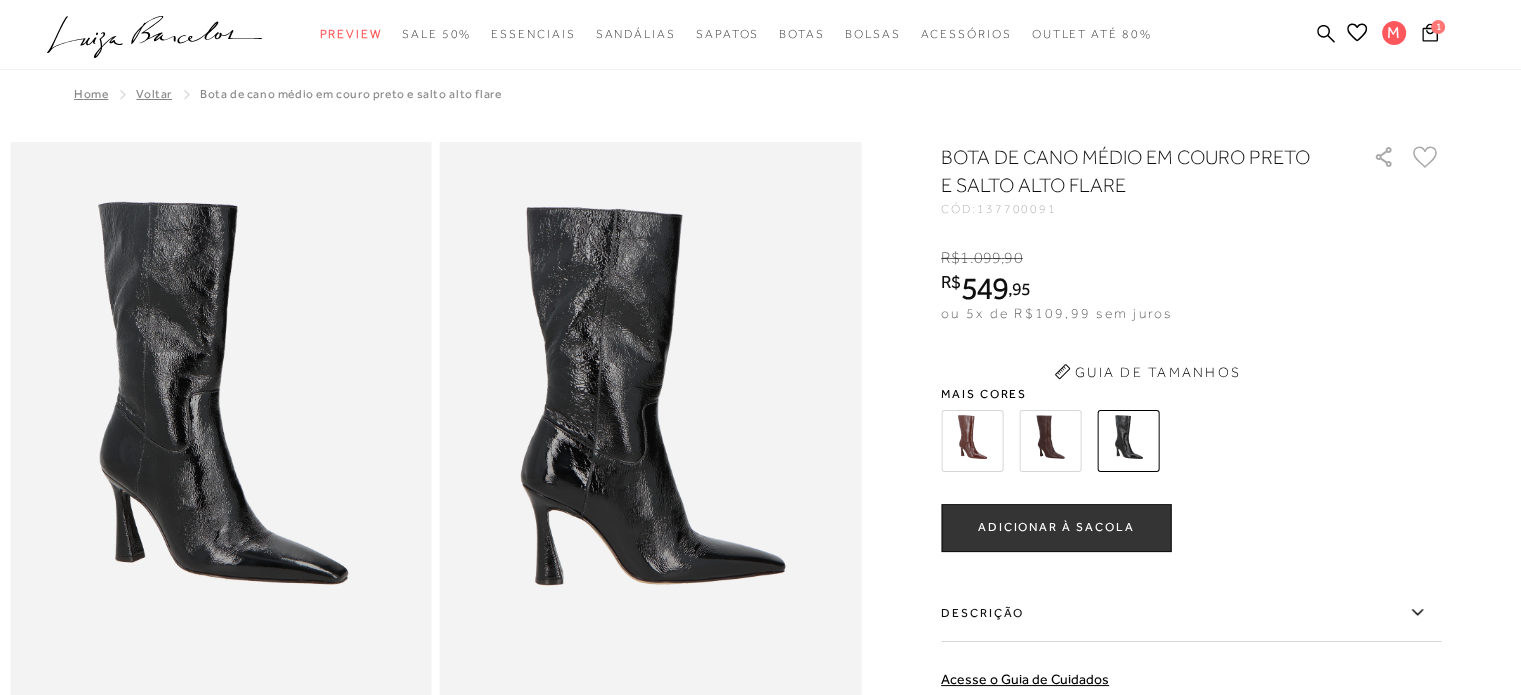 scroll, scrollTop: 0, scrollLeft: 0, axis: both 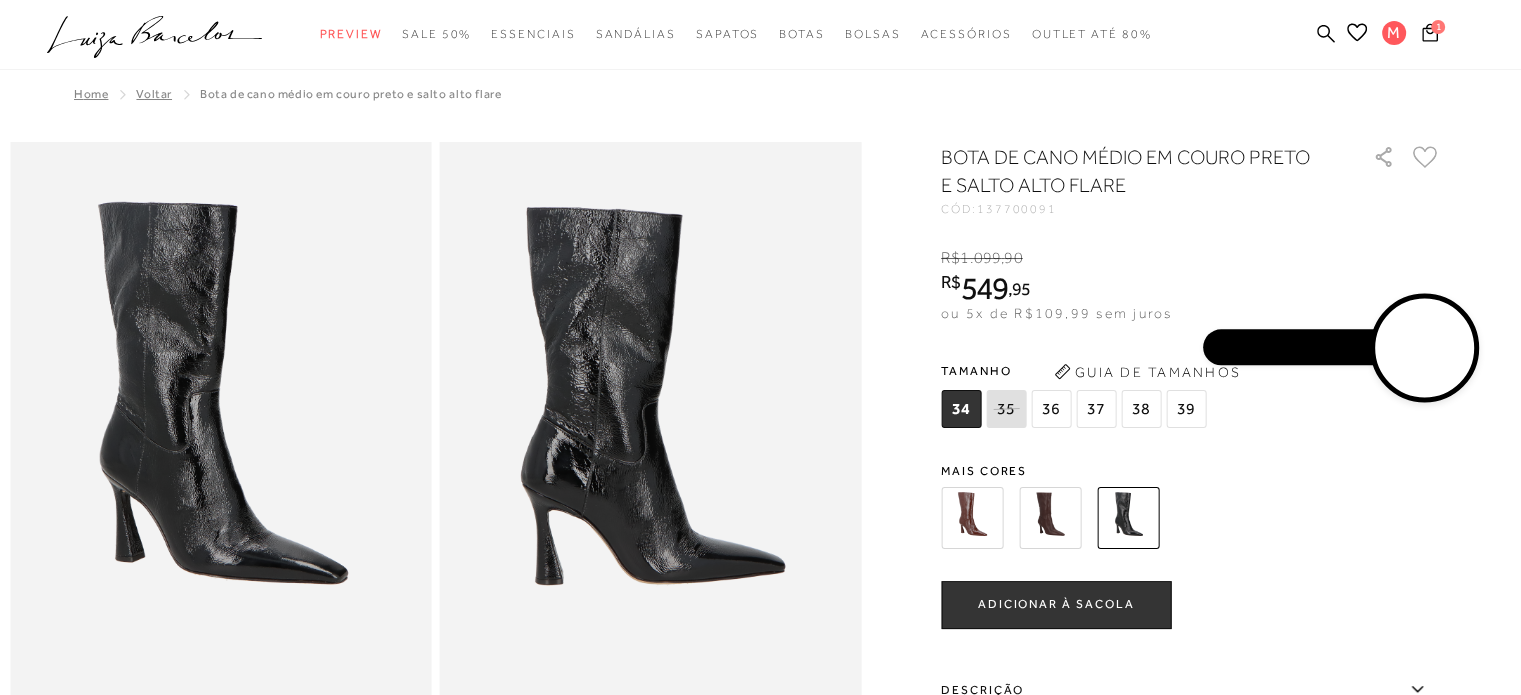 click at bounding box center (1425, 348) 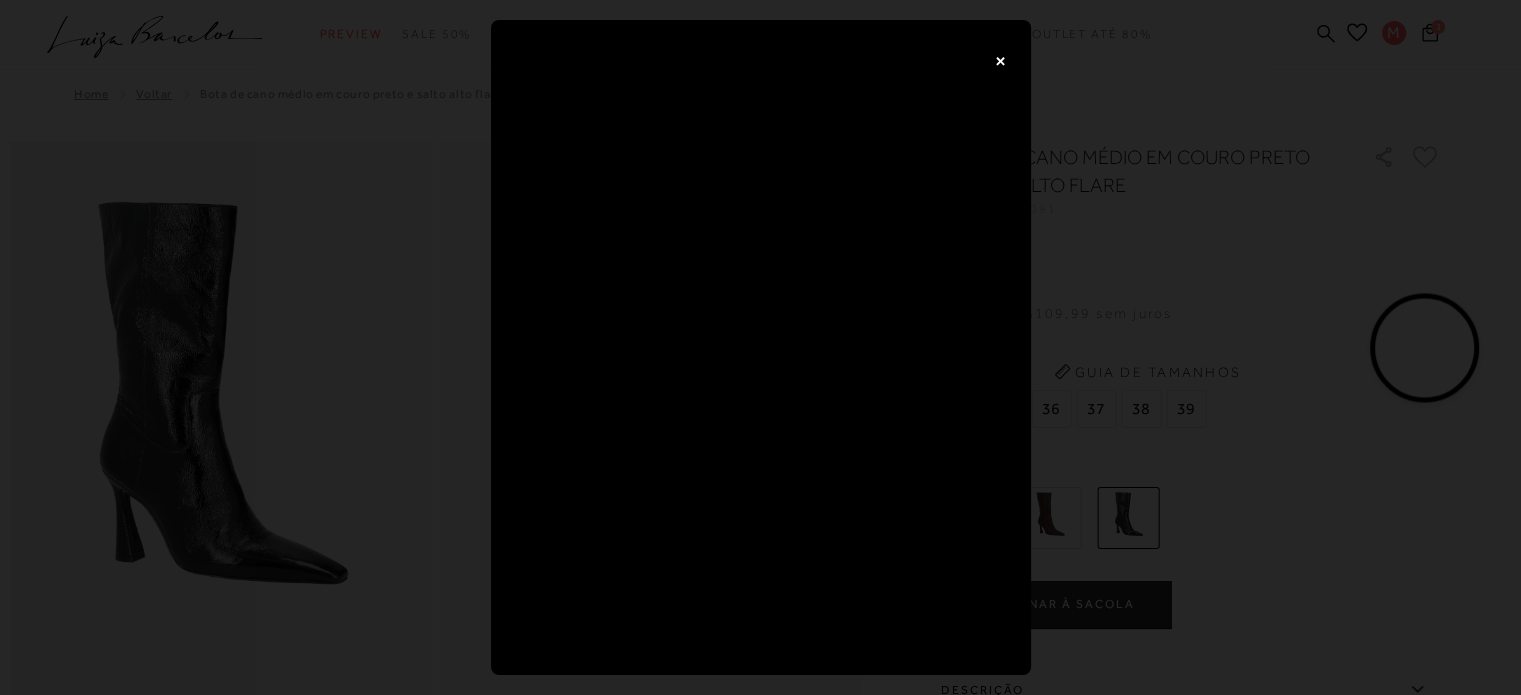 click on "×" at bounding box center [1001, 60] 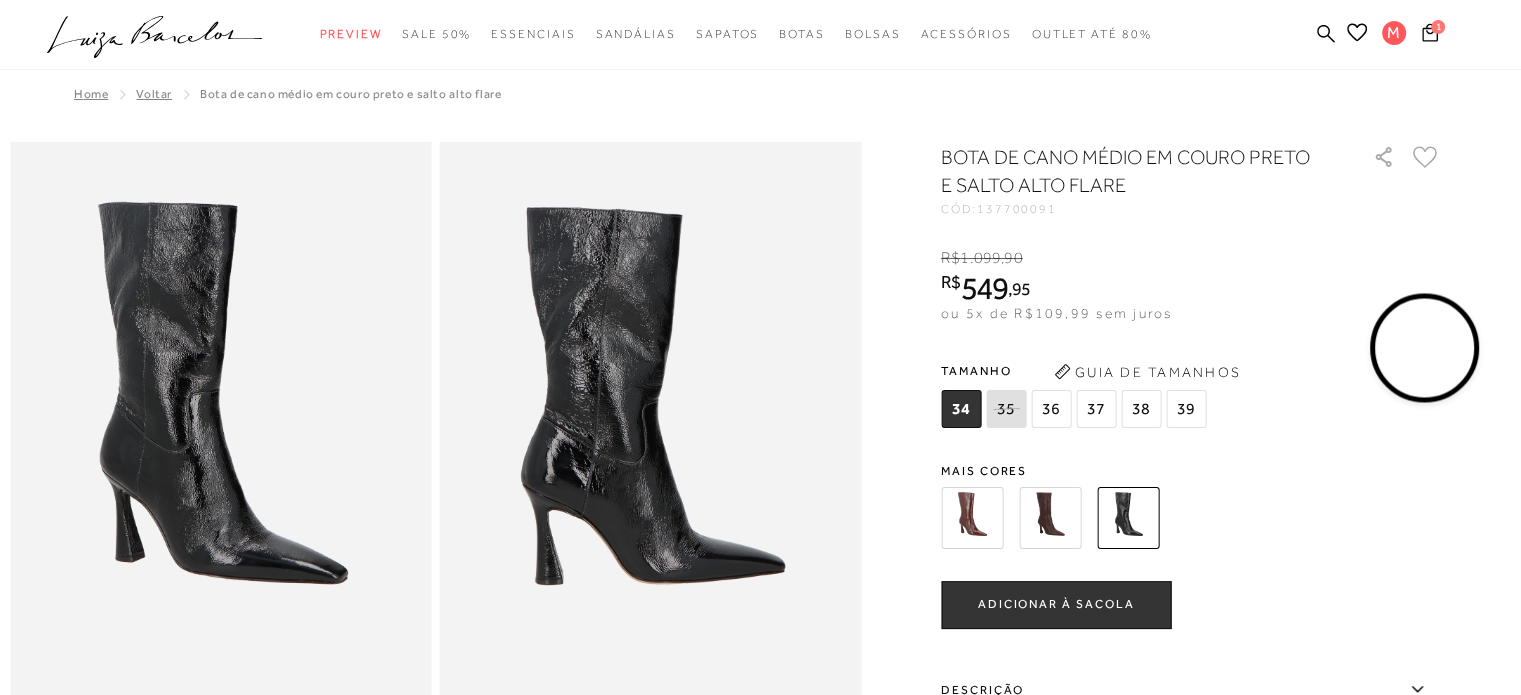 scroll, scrollTop: 0, scrollLeft: 0, axis: both 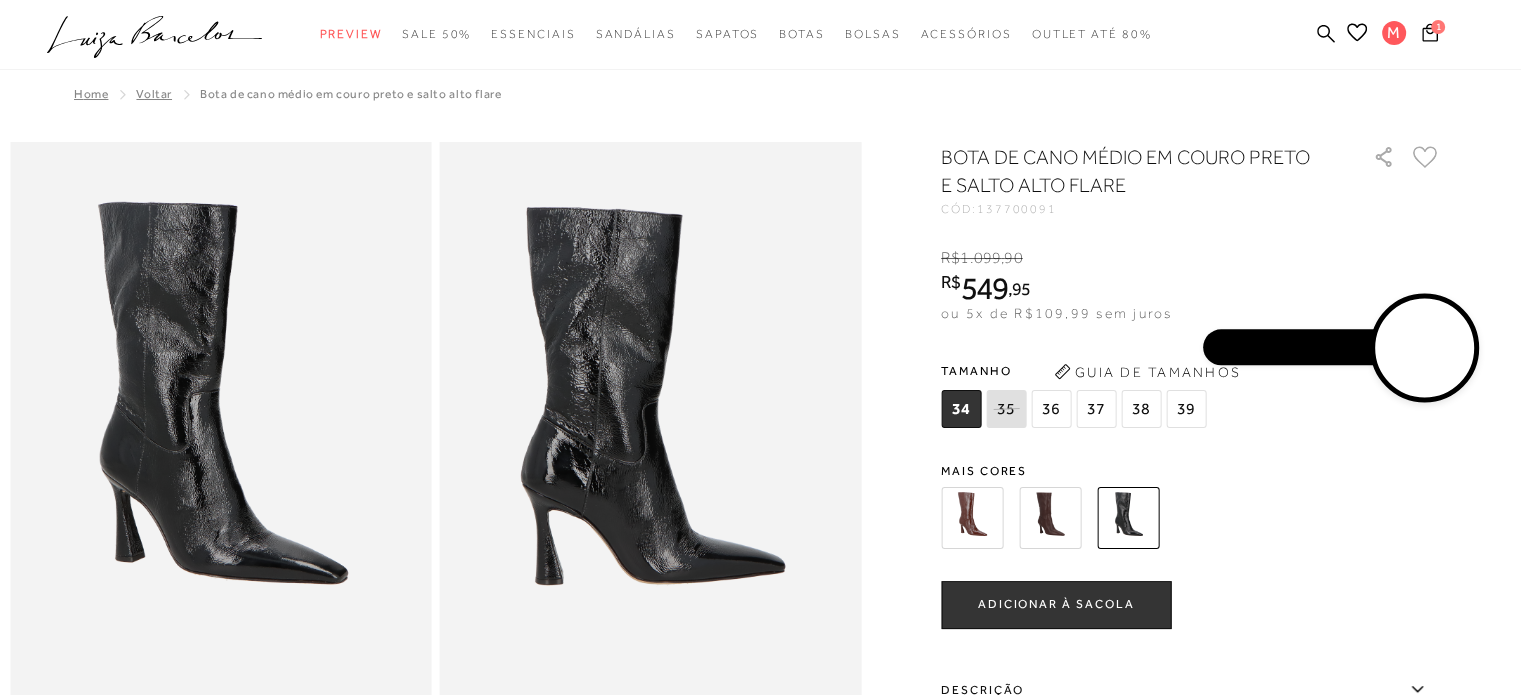 click at bounding box center [1425, 348] 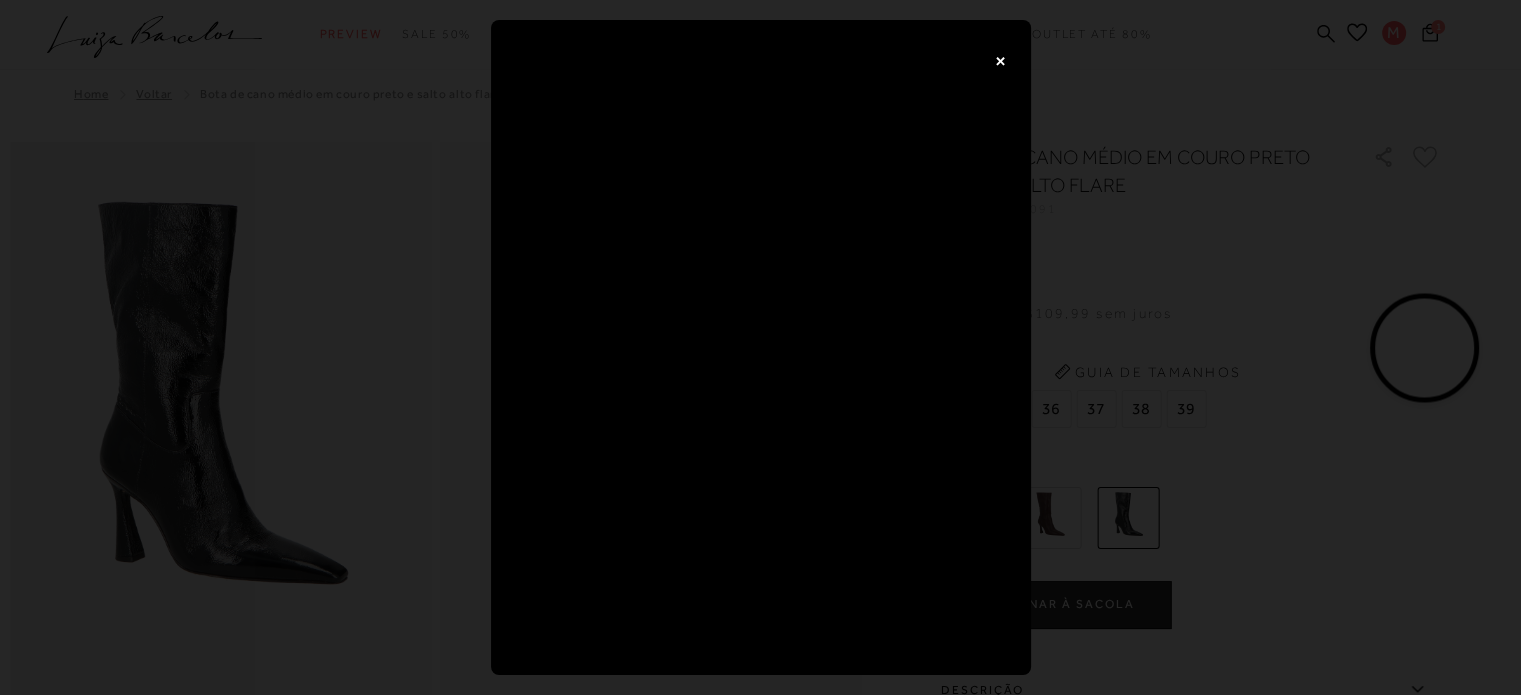 click on "×" at bounding box center [1001, 60] 